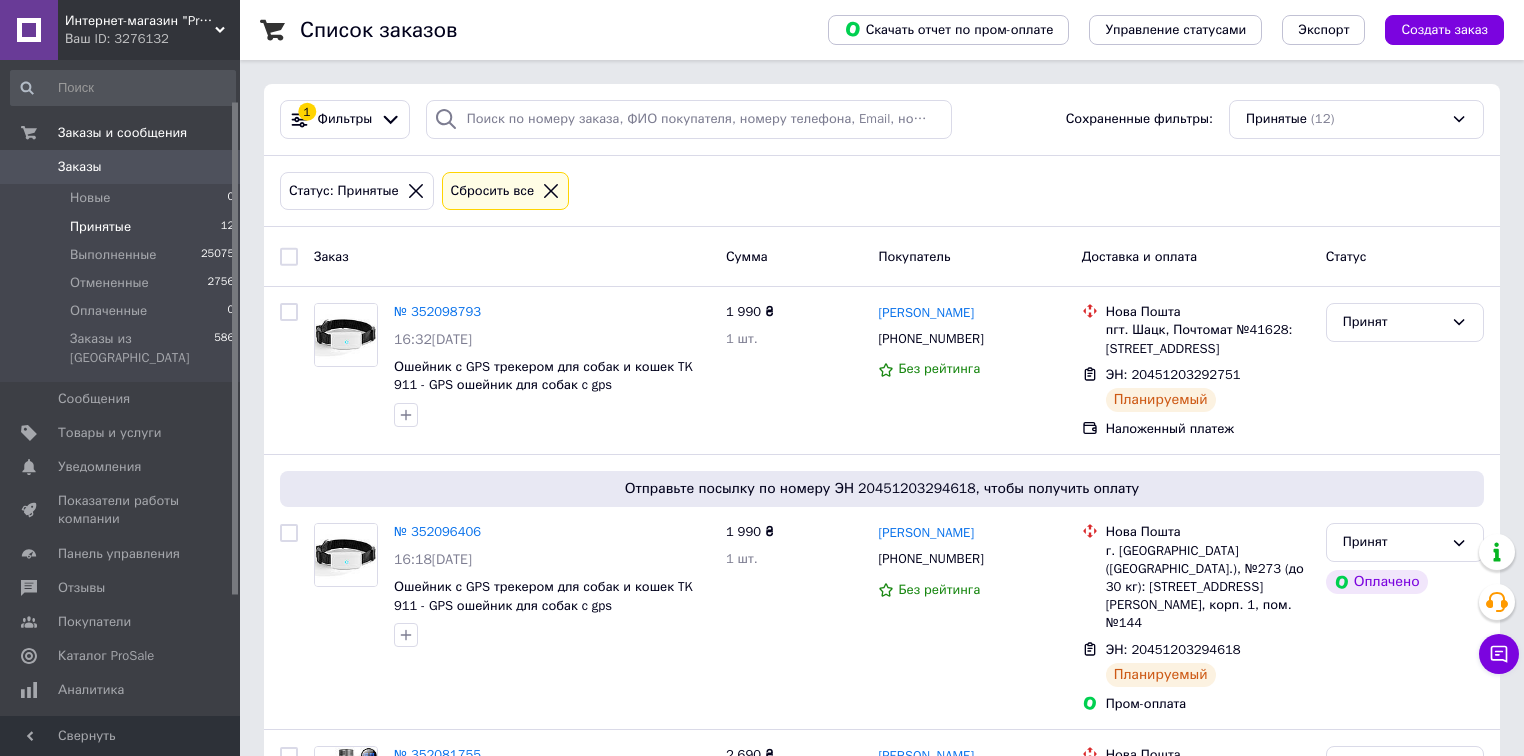 scroll, scrollTop: 0, scrollLeft: 0, axis: both 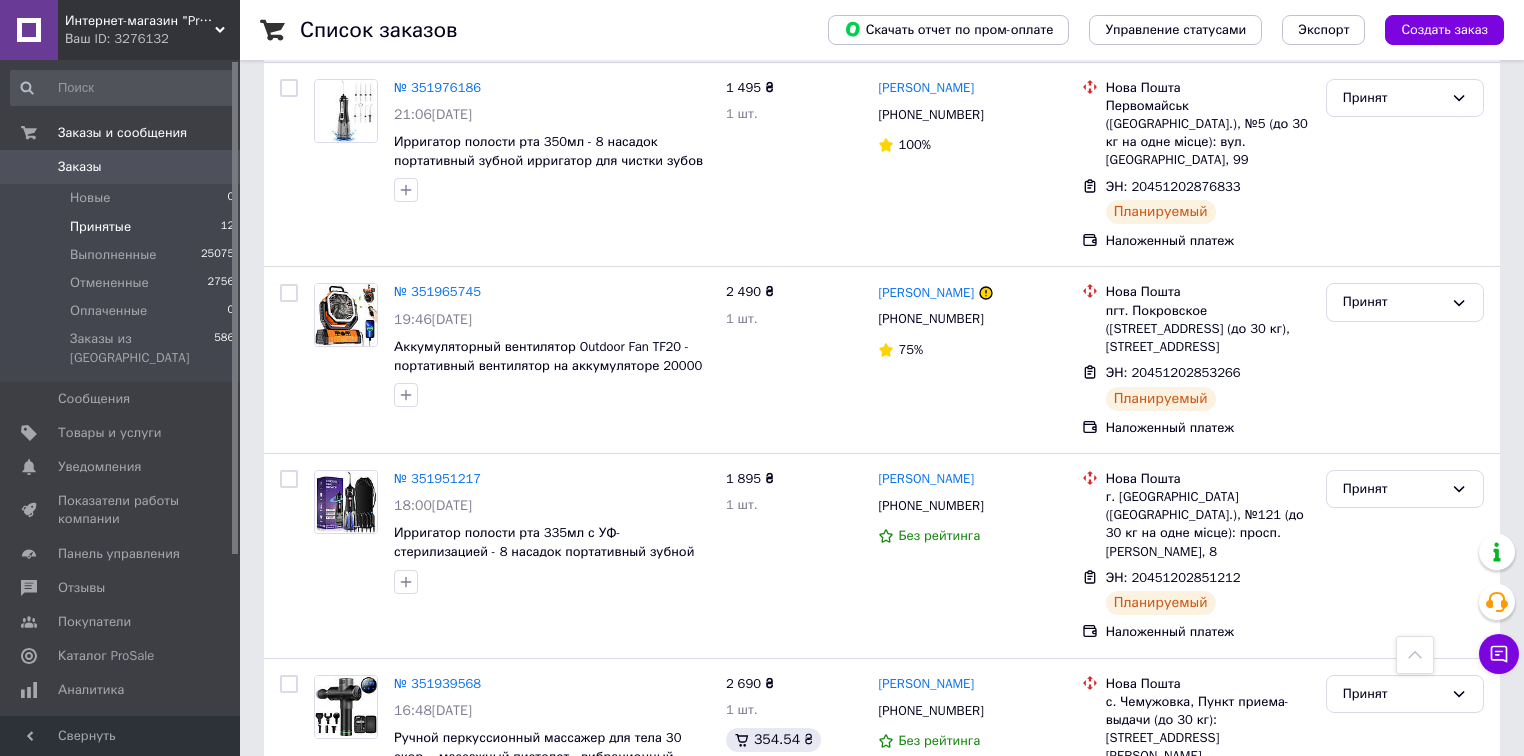 click on "Принятые" at bounding box center [100, 227] 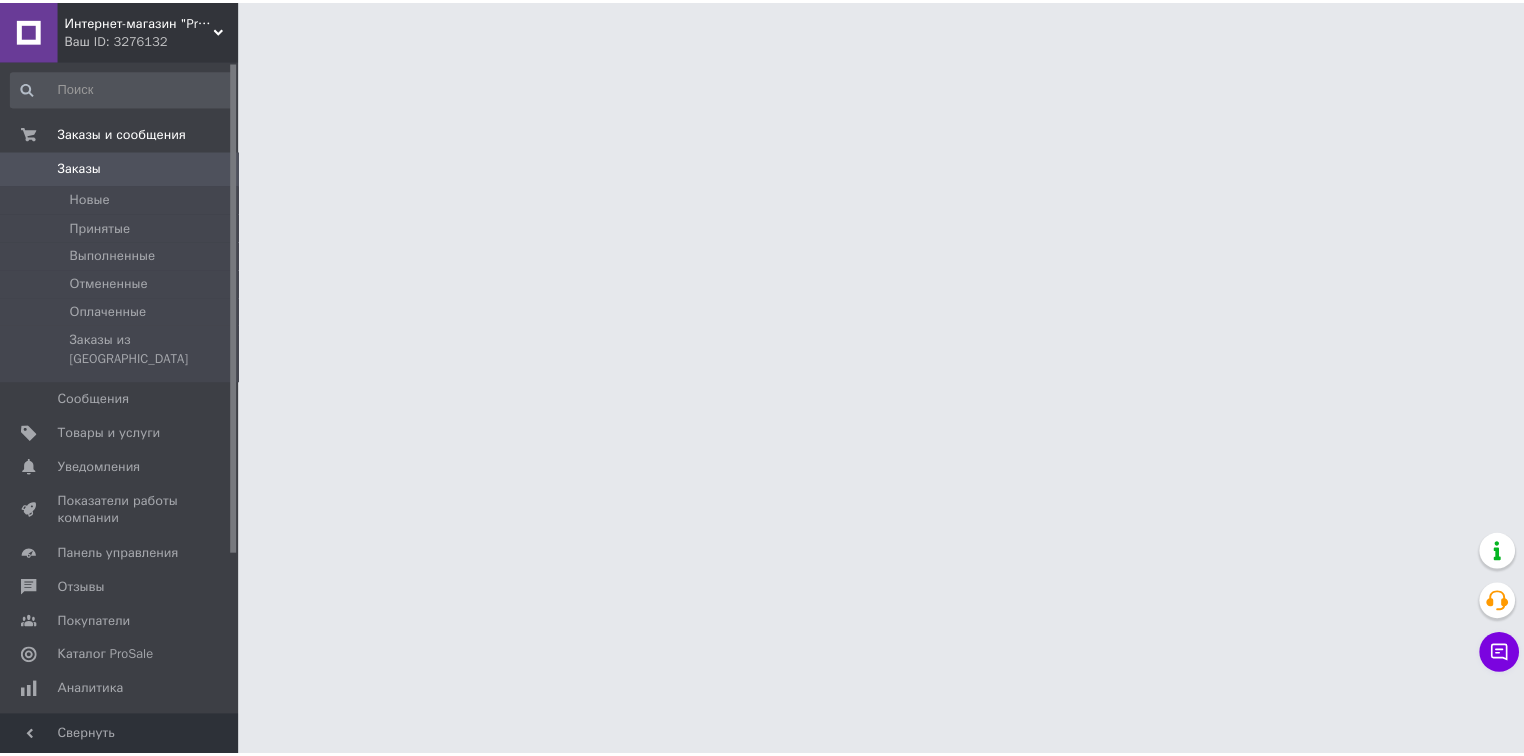scroll, scrollTop: 0, scrollLeft: 0, axis: both 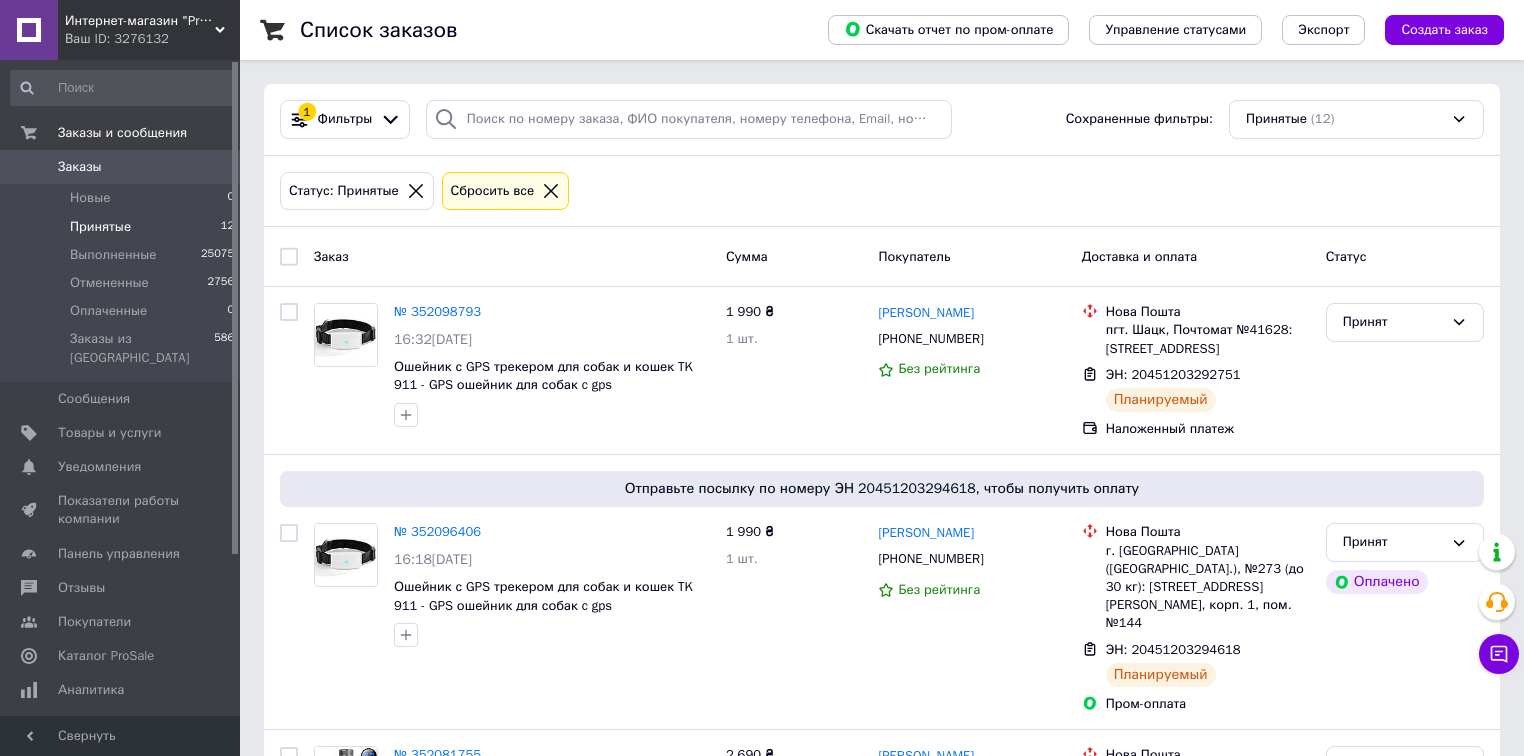click on "Принятые" at bounding box center (100, 227) 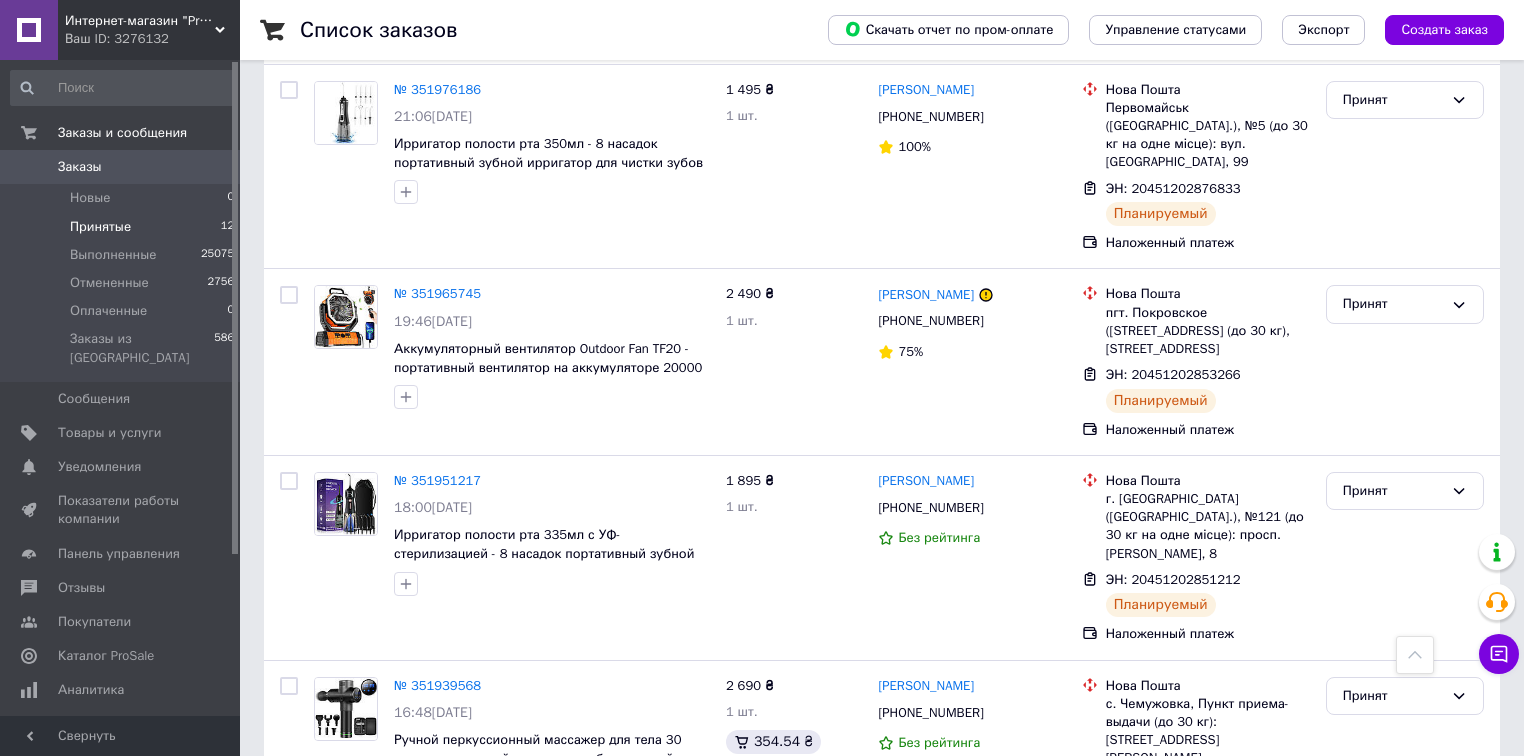scroll, scrollTop: 1909, scrollLeft: 0, axis: vertical 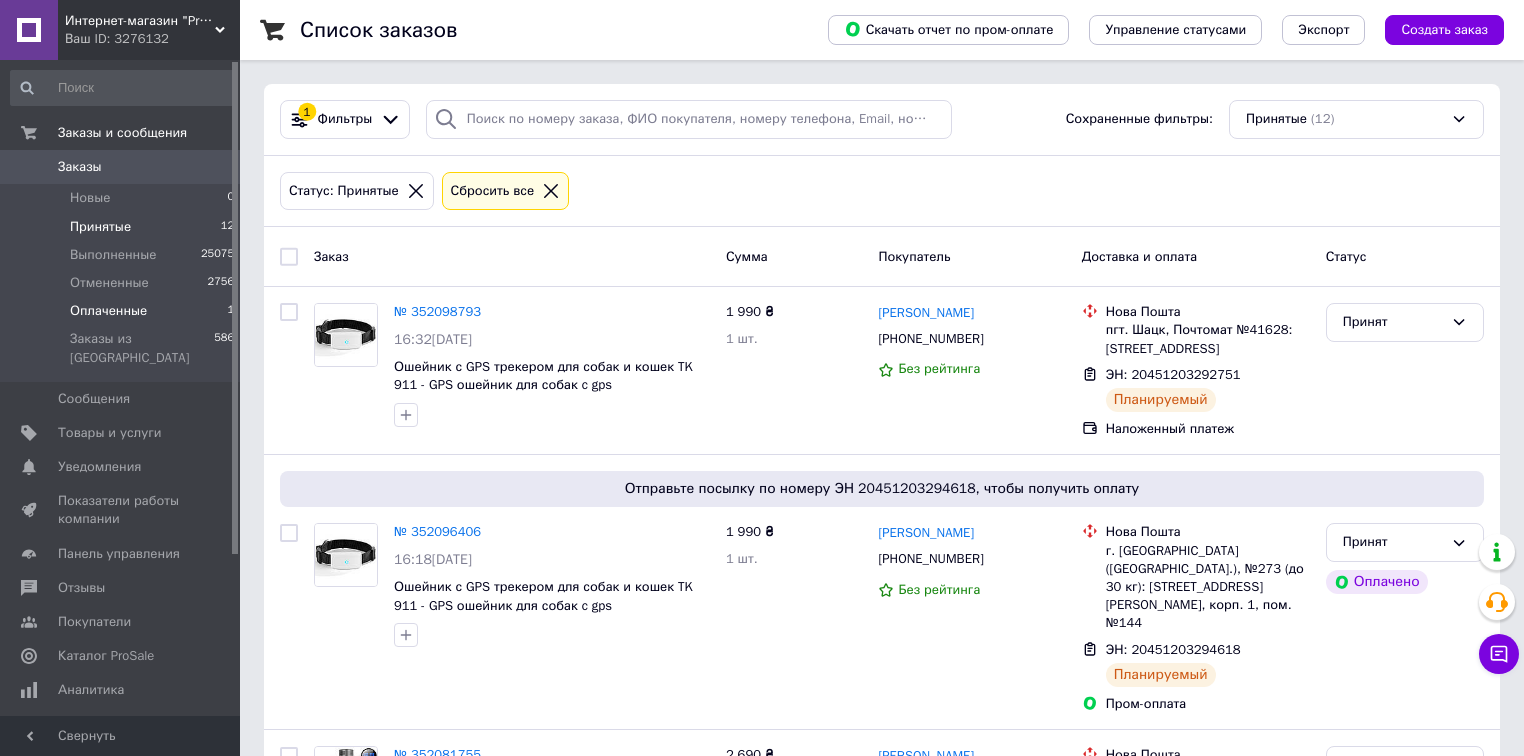 click on "Оплаченные 1" at bounding box center (123, 311) 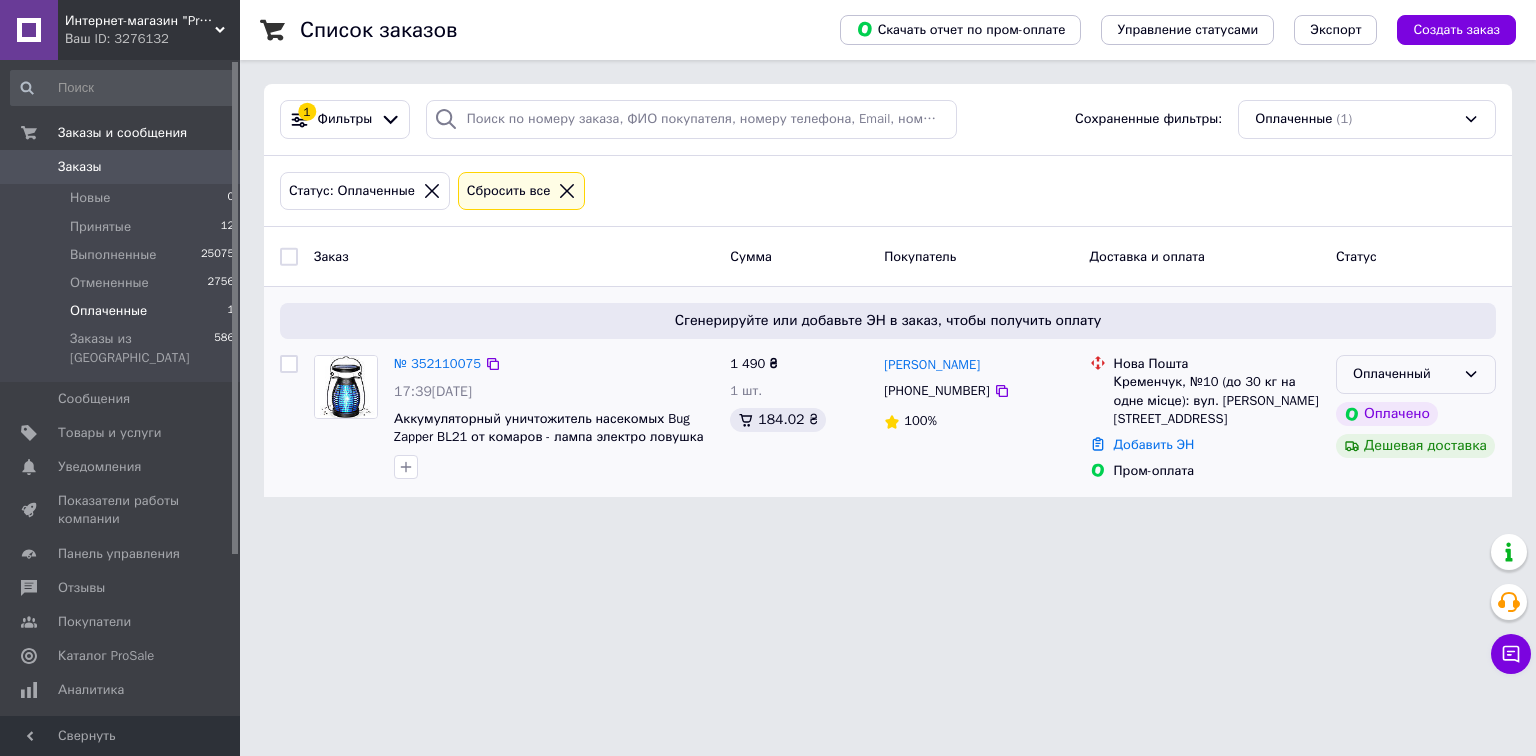 click on "Оплаченный" at bounding box center [1404, 374] 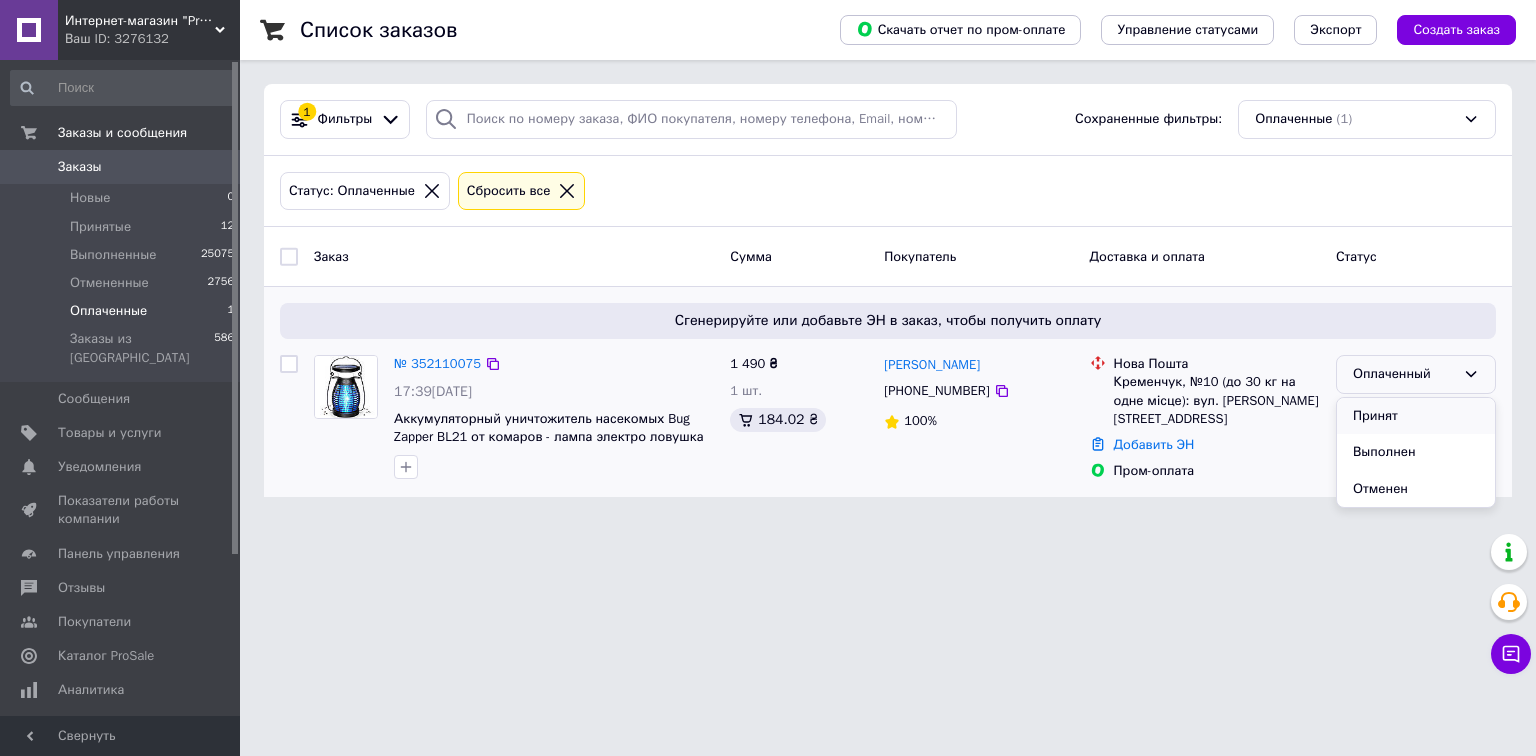 click on "Принят" at bounding box center (1416, 416) 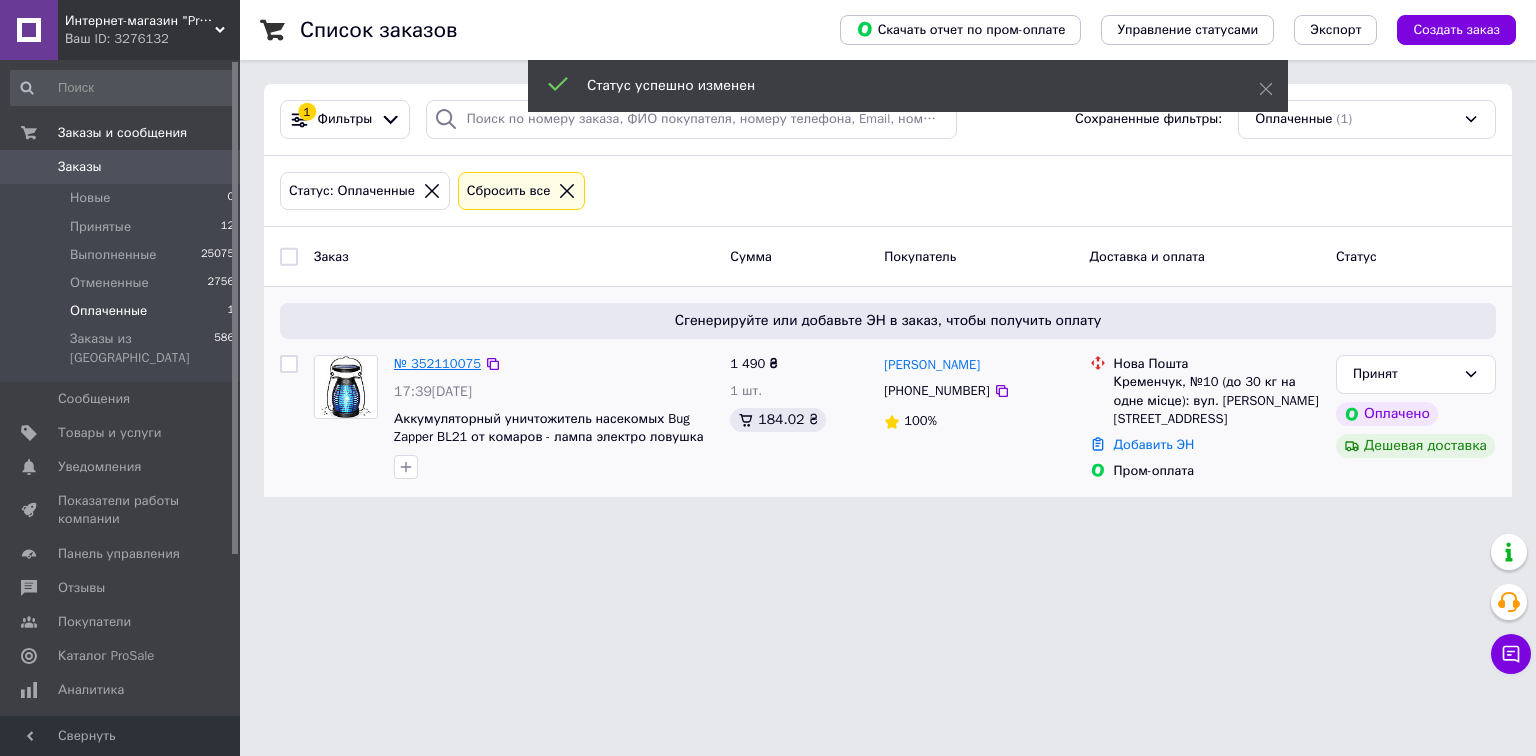 click on "№ 352110075" at bounding box center (437, 363) 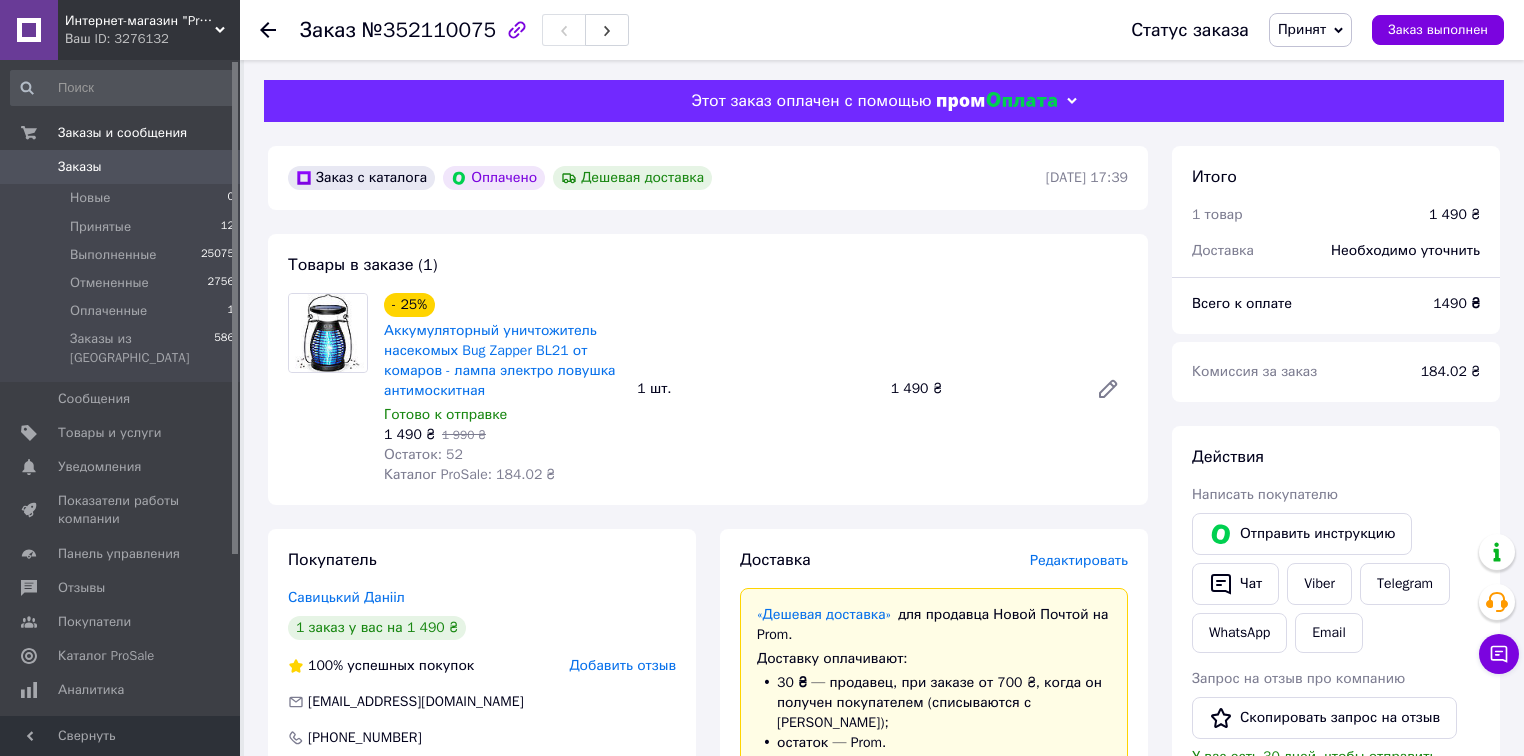 click on "№352110075" at bounding box center (429, 30) 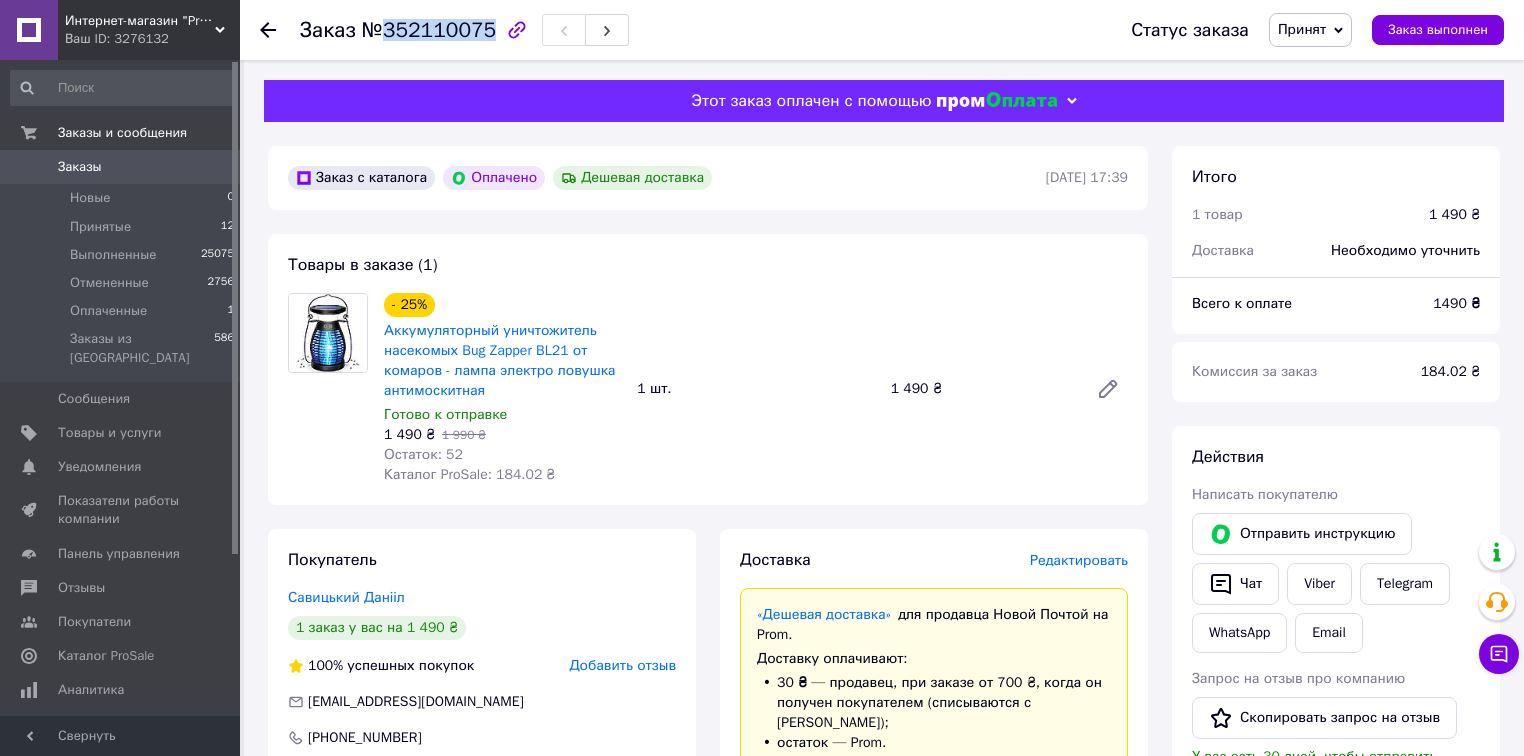 click on "№352110075" at bounding box center (429, 30) 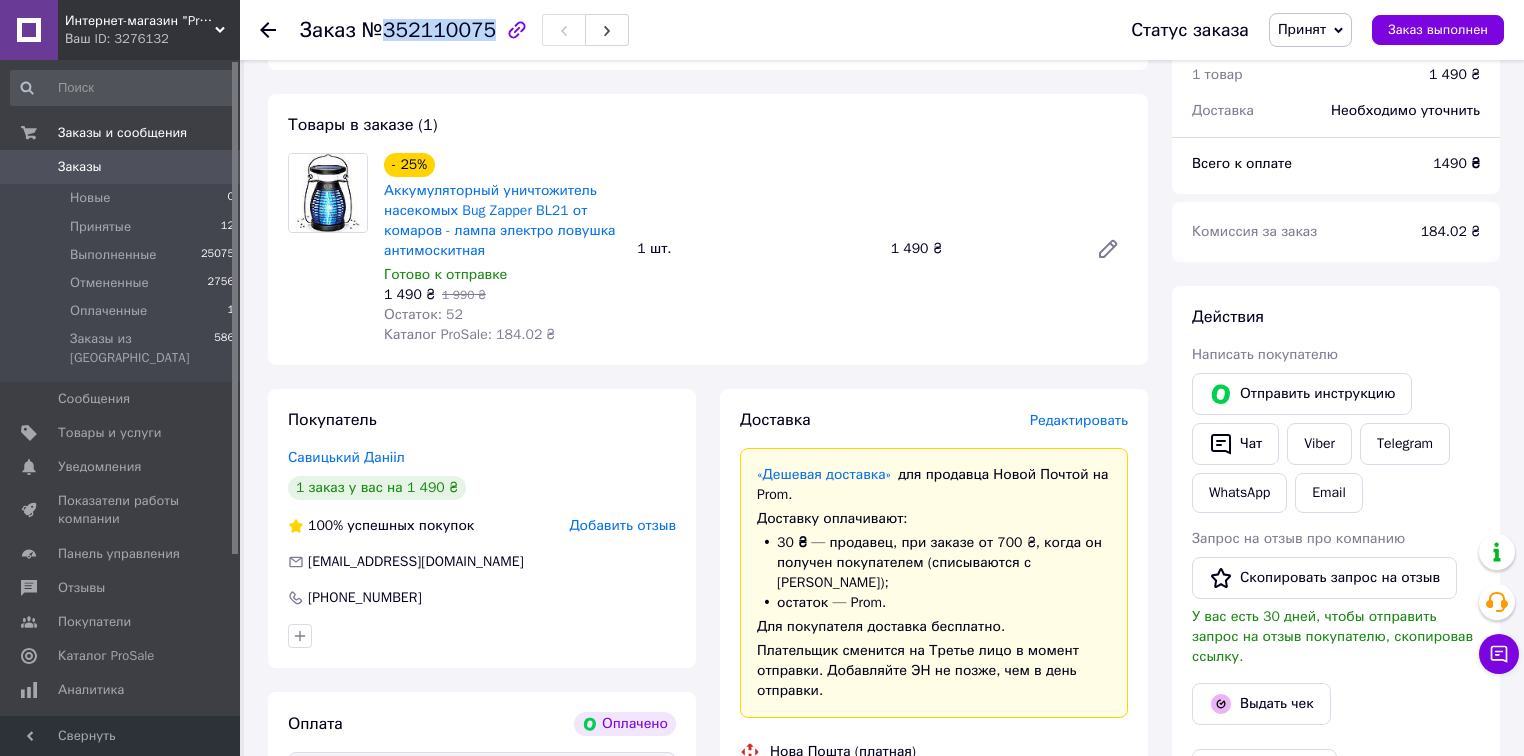 scroll, scrollTop: 400, scrollLeft: 0, axis: vertical 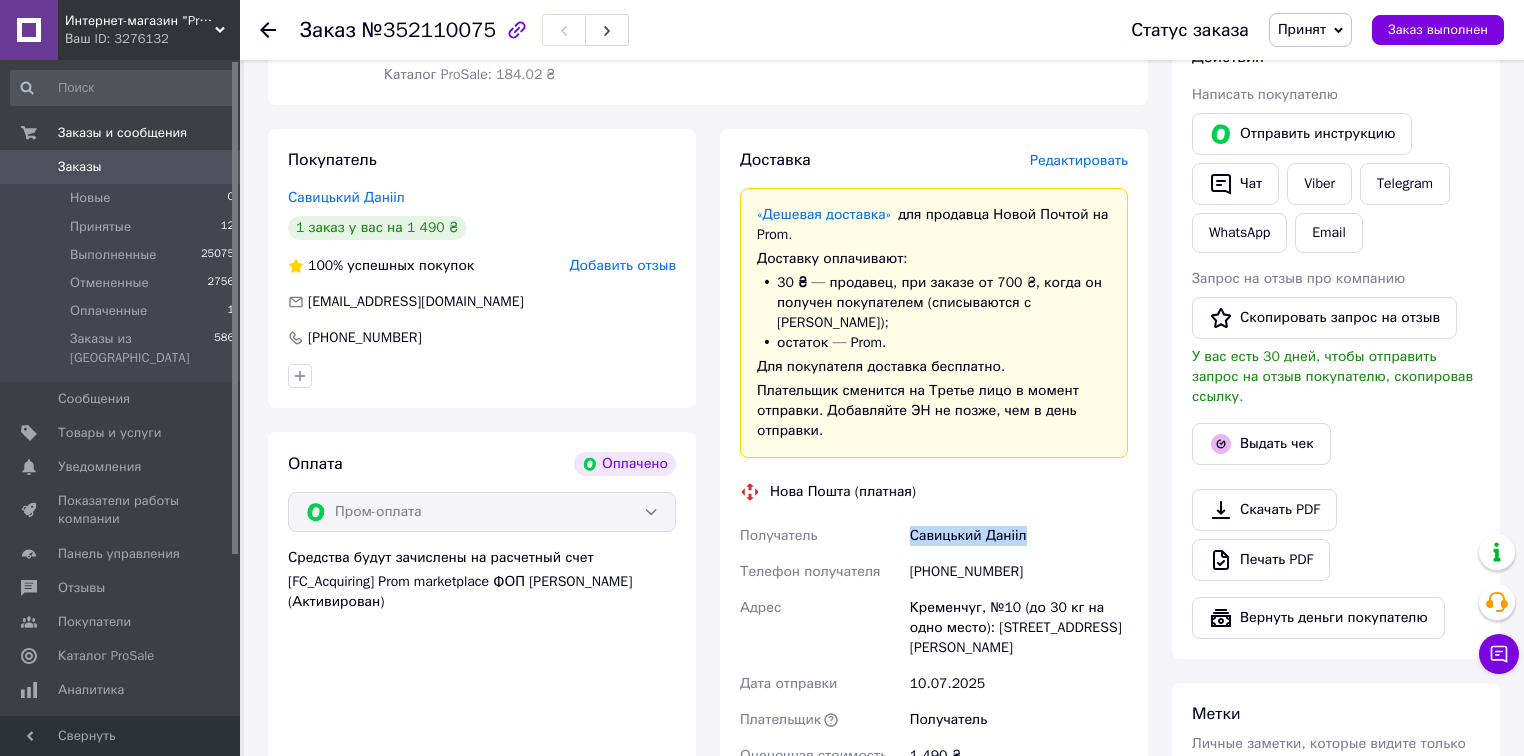 drag, startPoint x: 911, startPoint y: 521, endPoint x: 1036, endPoint y: 527, distance: 125.14392 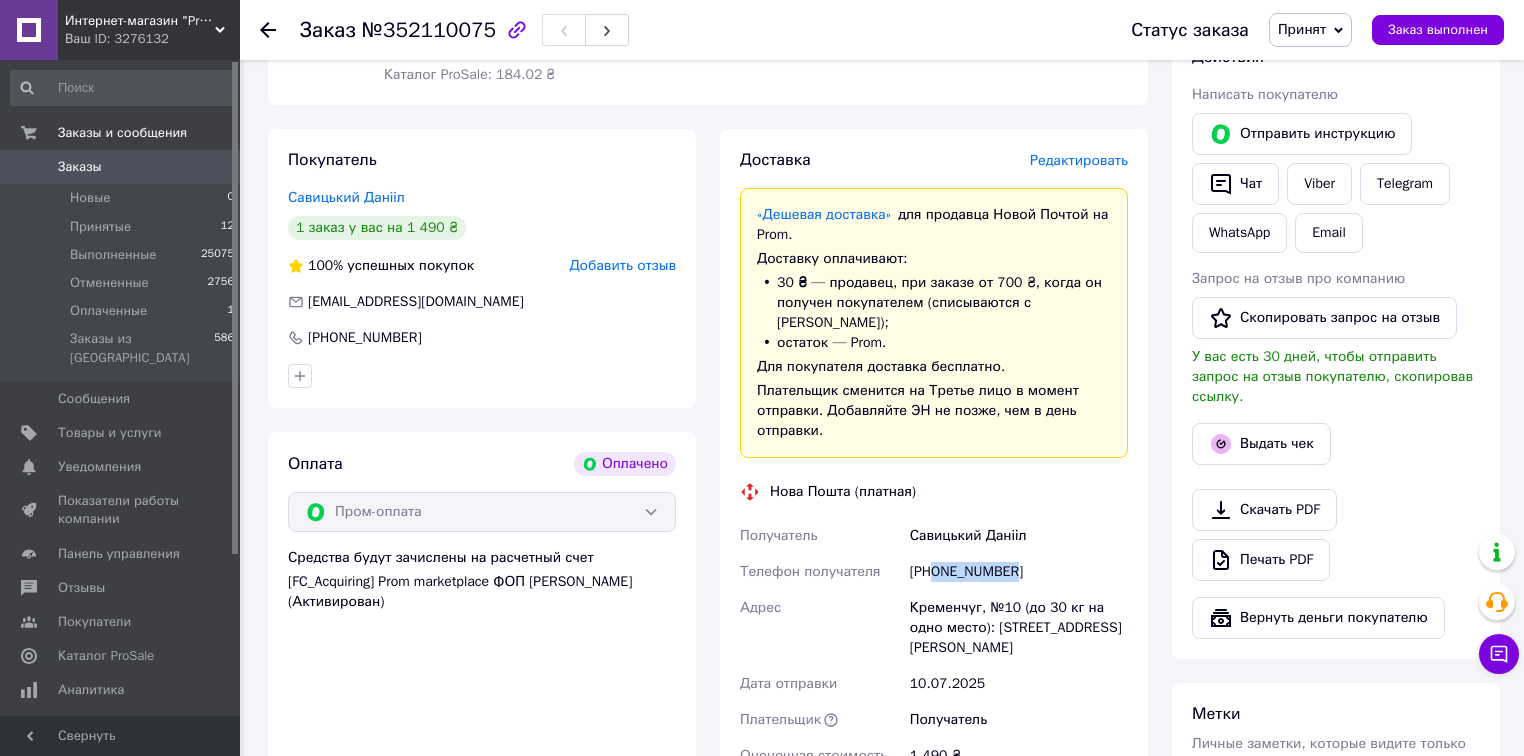 drag, startPoint x: 935, startPoint y: 552, endPoint x: 1006, endPoint y: 555, distance: 71.063354 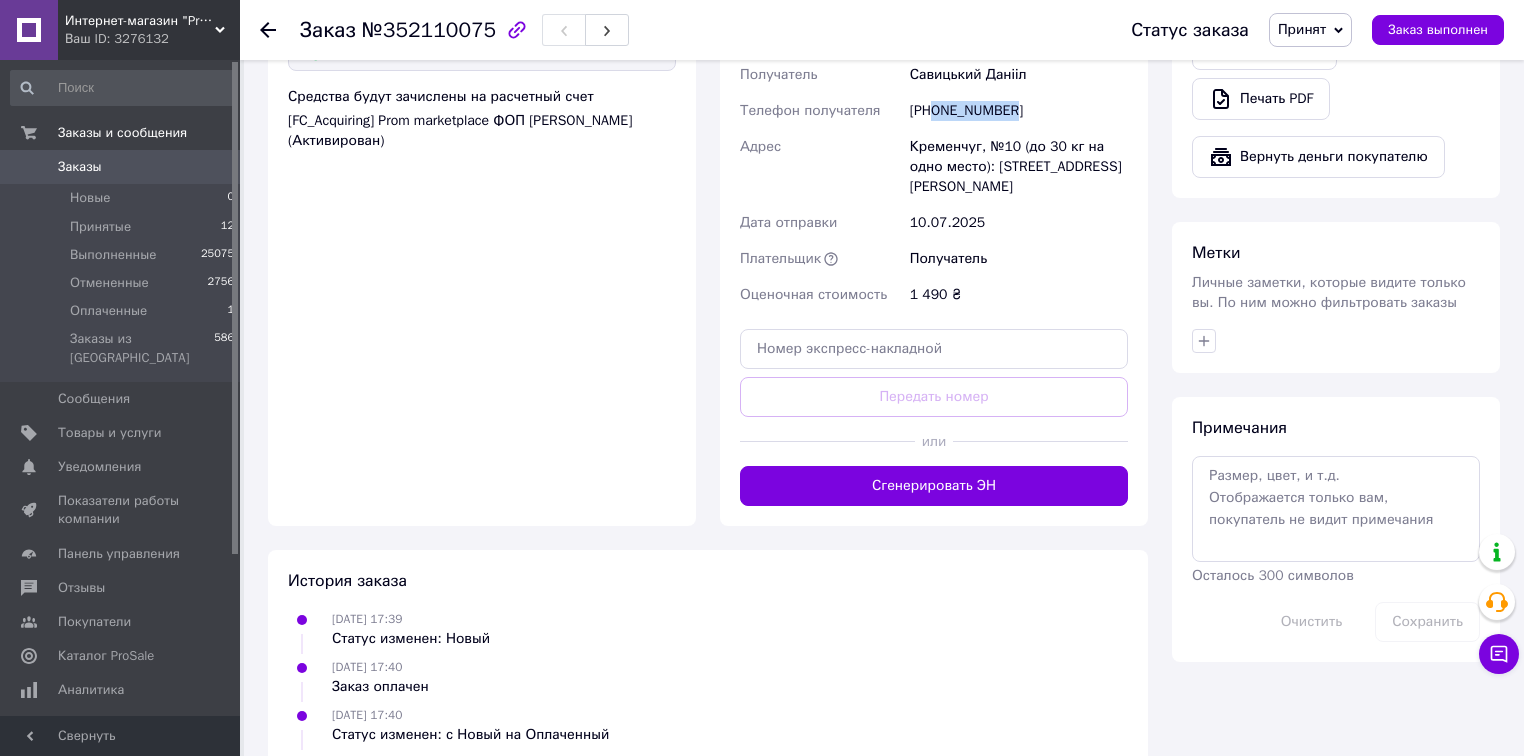 scroll, scrollTop: 924, scrollLeft: 0, axis: vertical 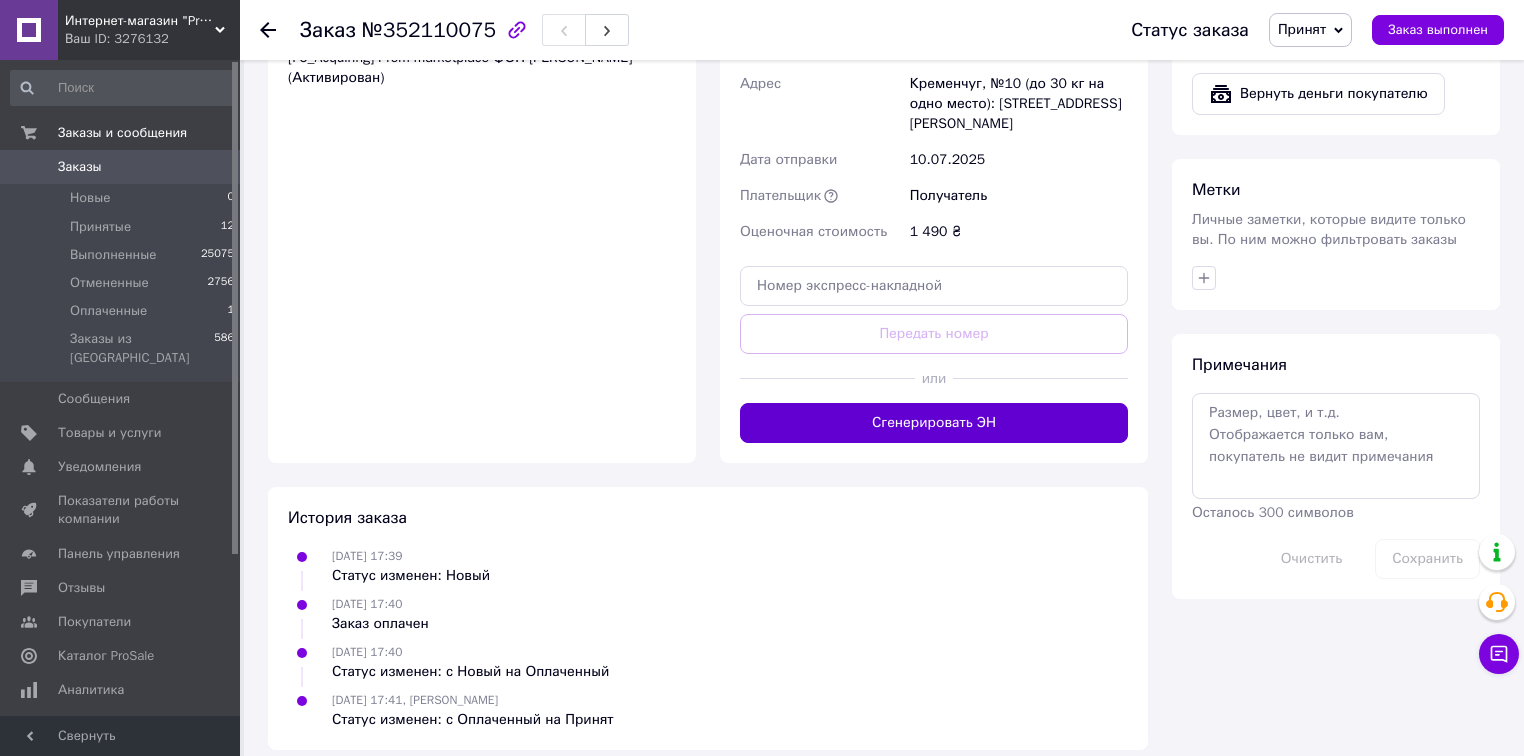 click on "Сгенерировать ЭН" at bounding box center [934, 423] 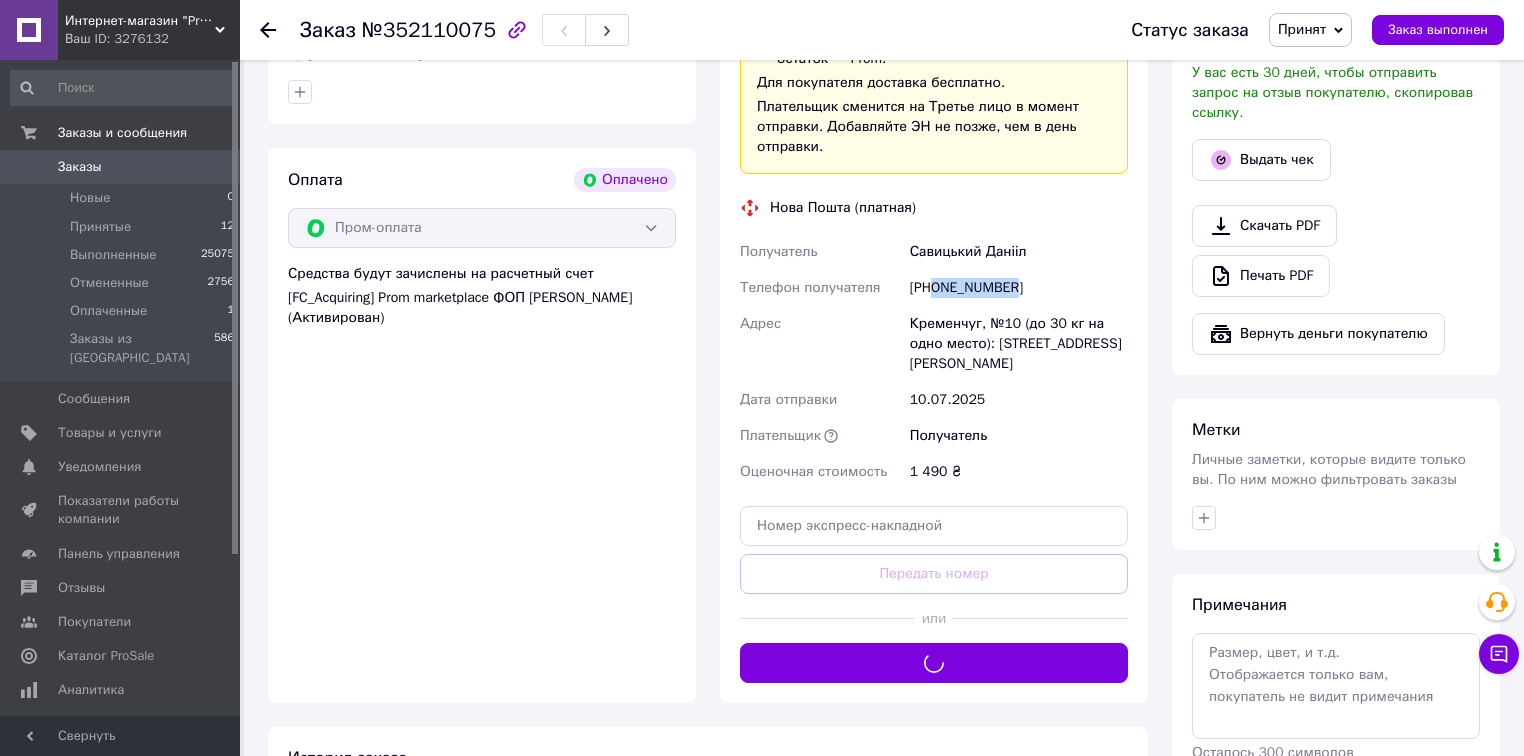 scroll, scrollTop: 524, scrollLeft: 0, axis: vertical 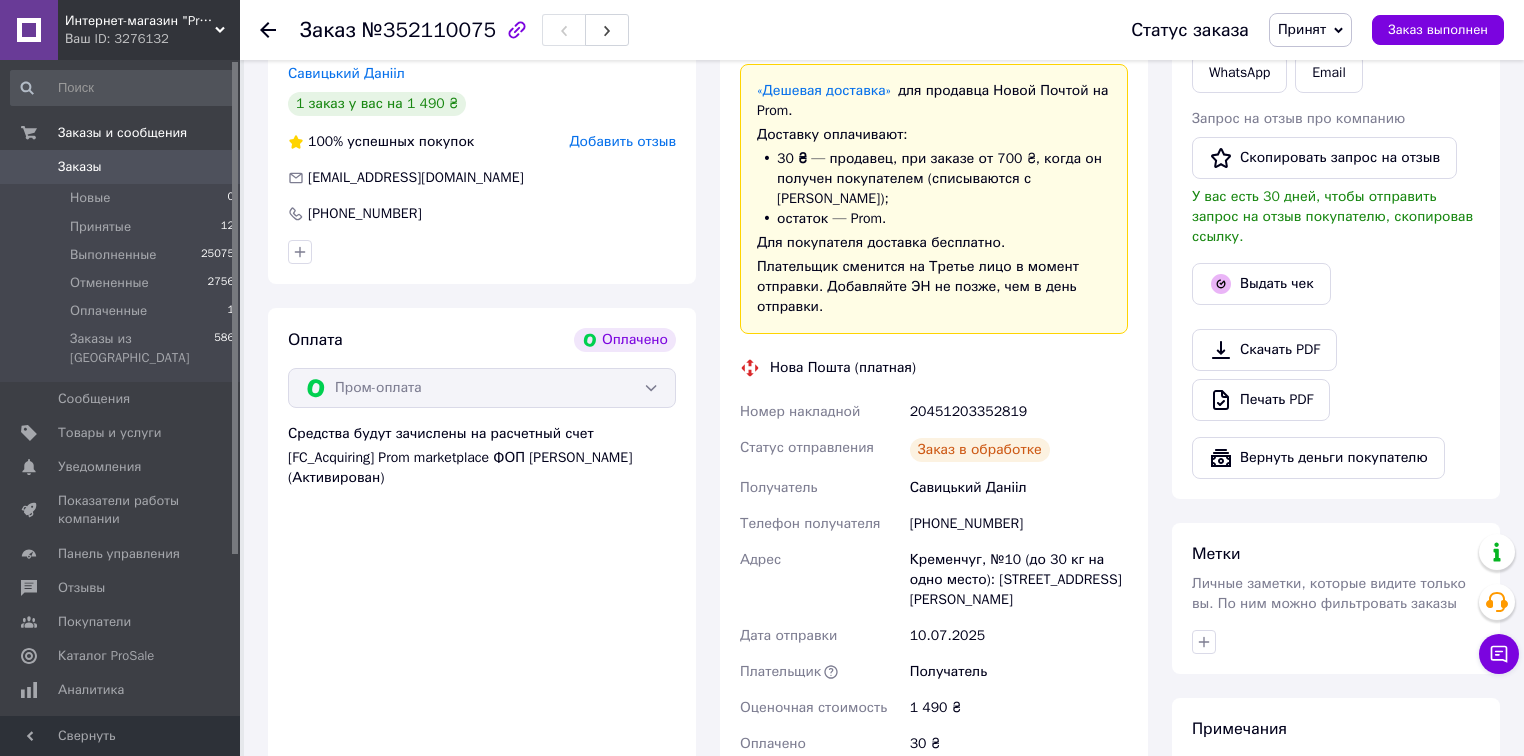 click on "20451203352819" at bounding box center (1019, 412) 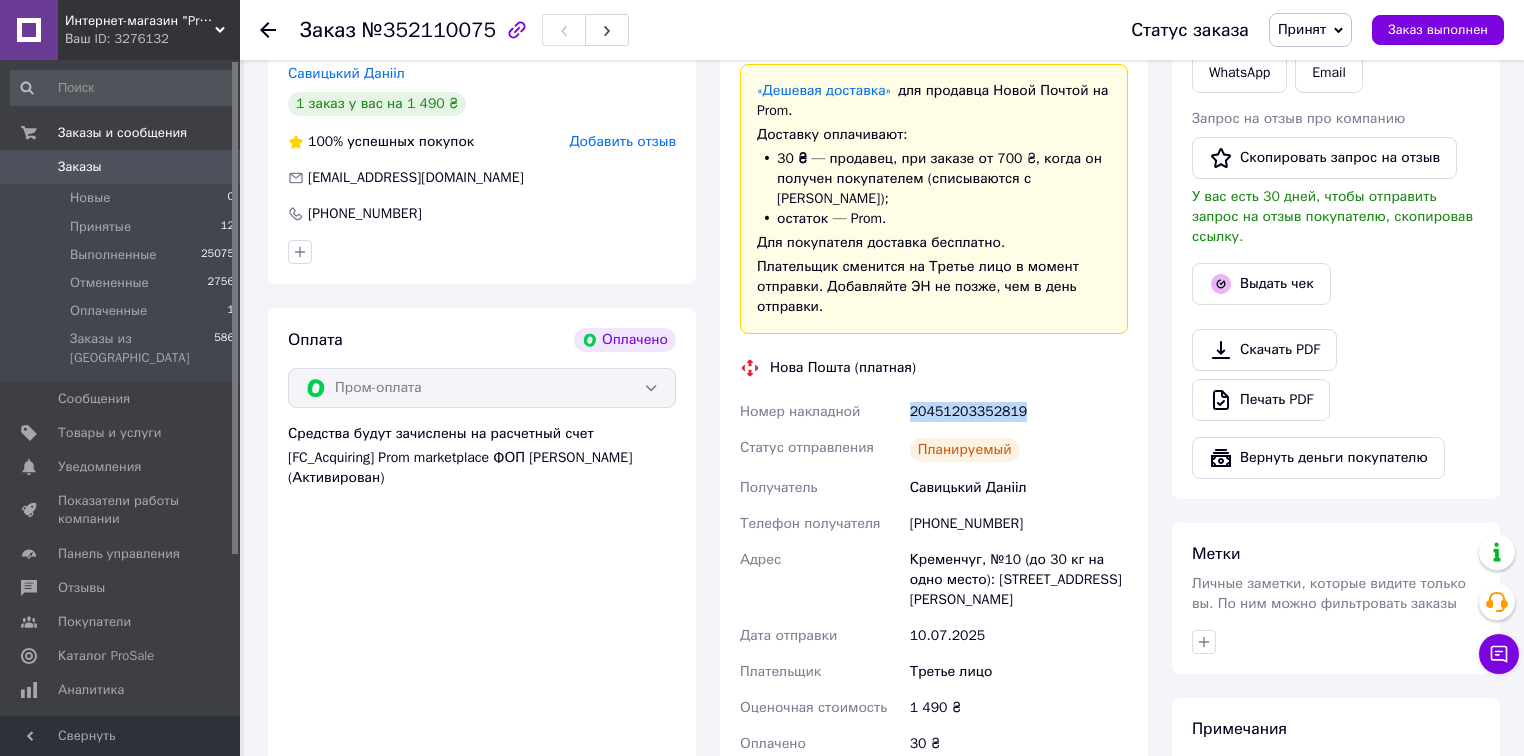 click on "20451203352819" at bounding box center [1019, 412] 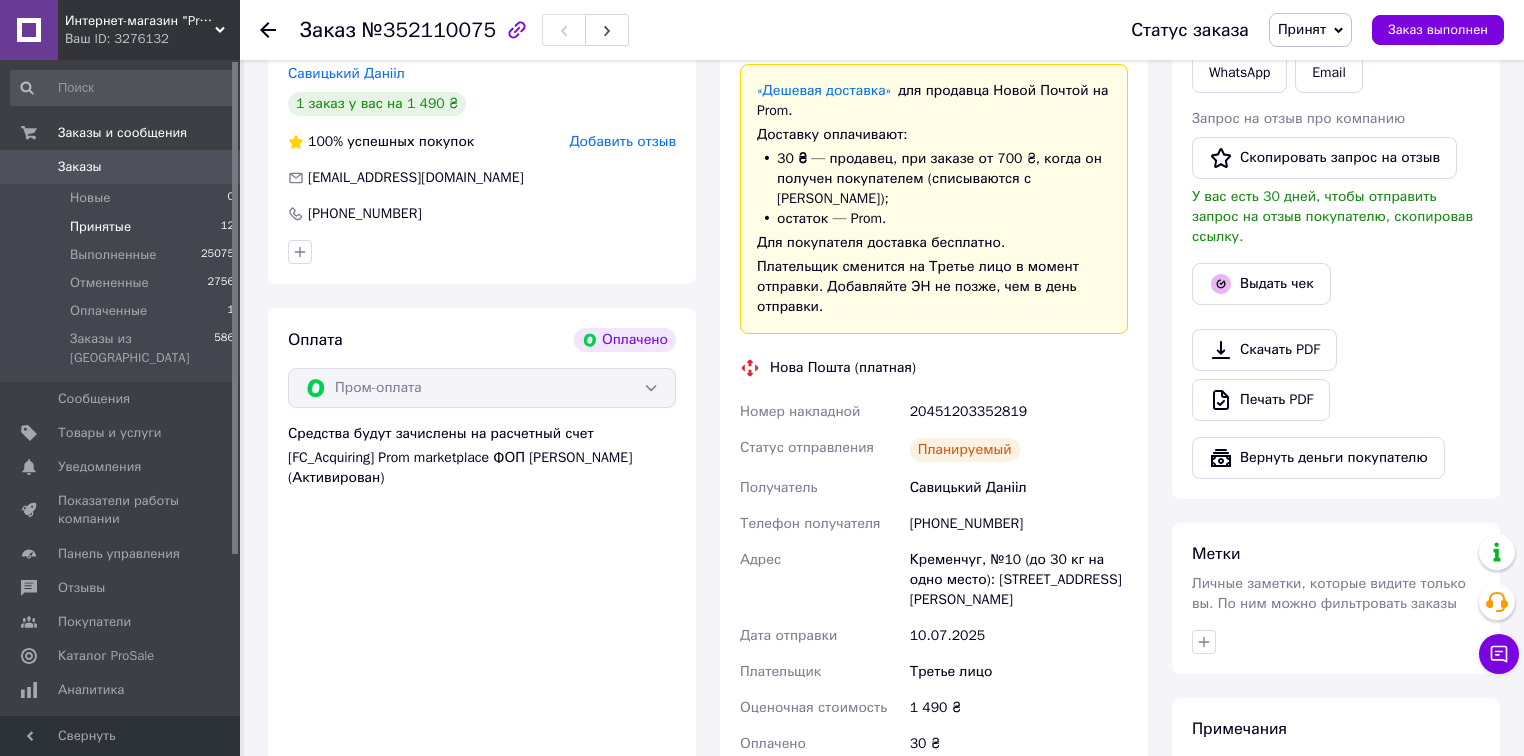 click on "Принятые" at bounding box center [100, 227] 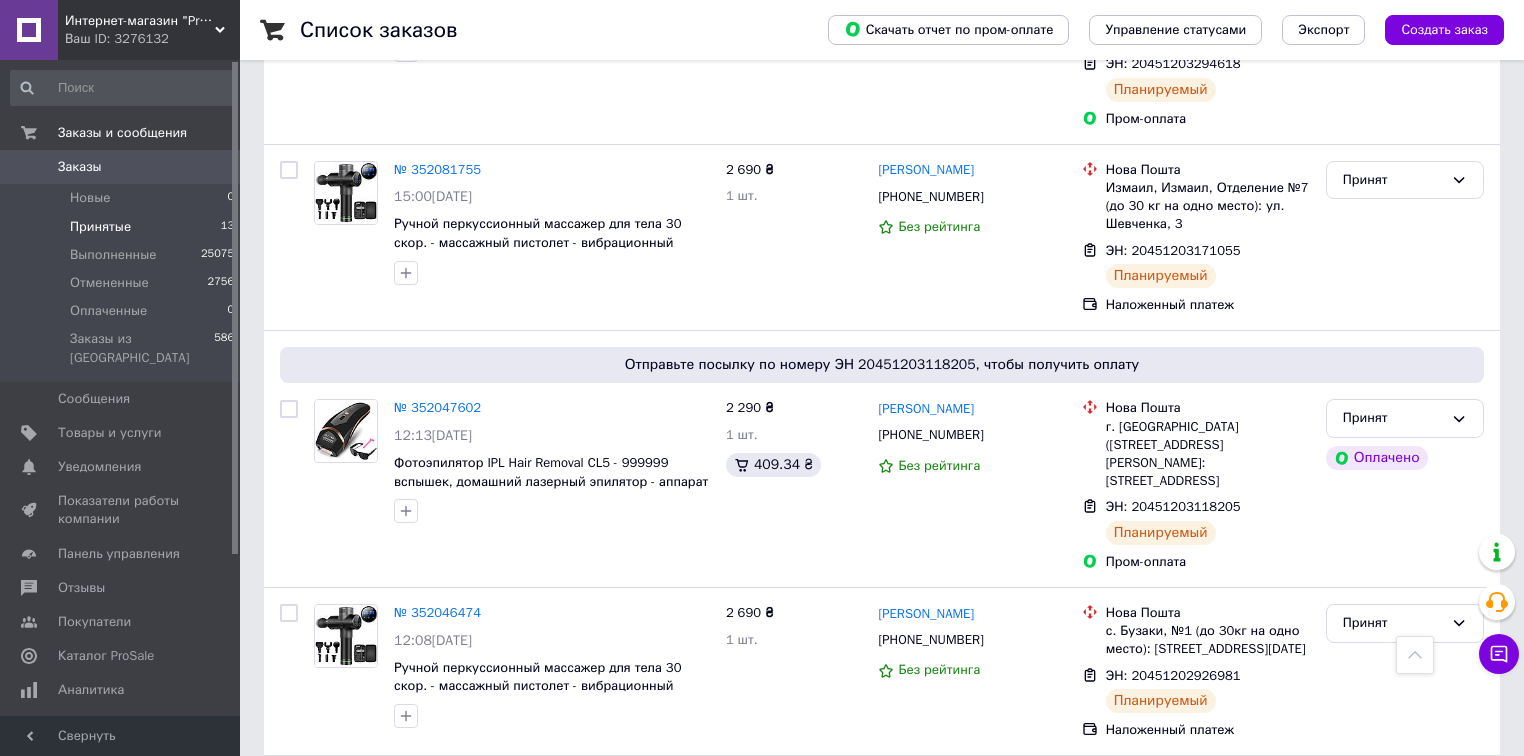 scroll, scrollTop: 960, scrollLeft: 0, axis: vertical 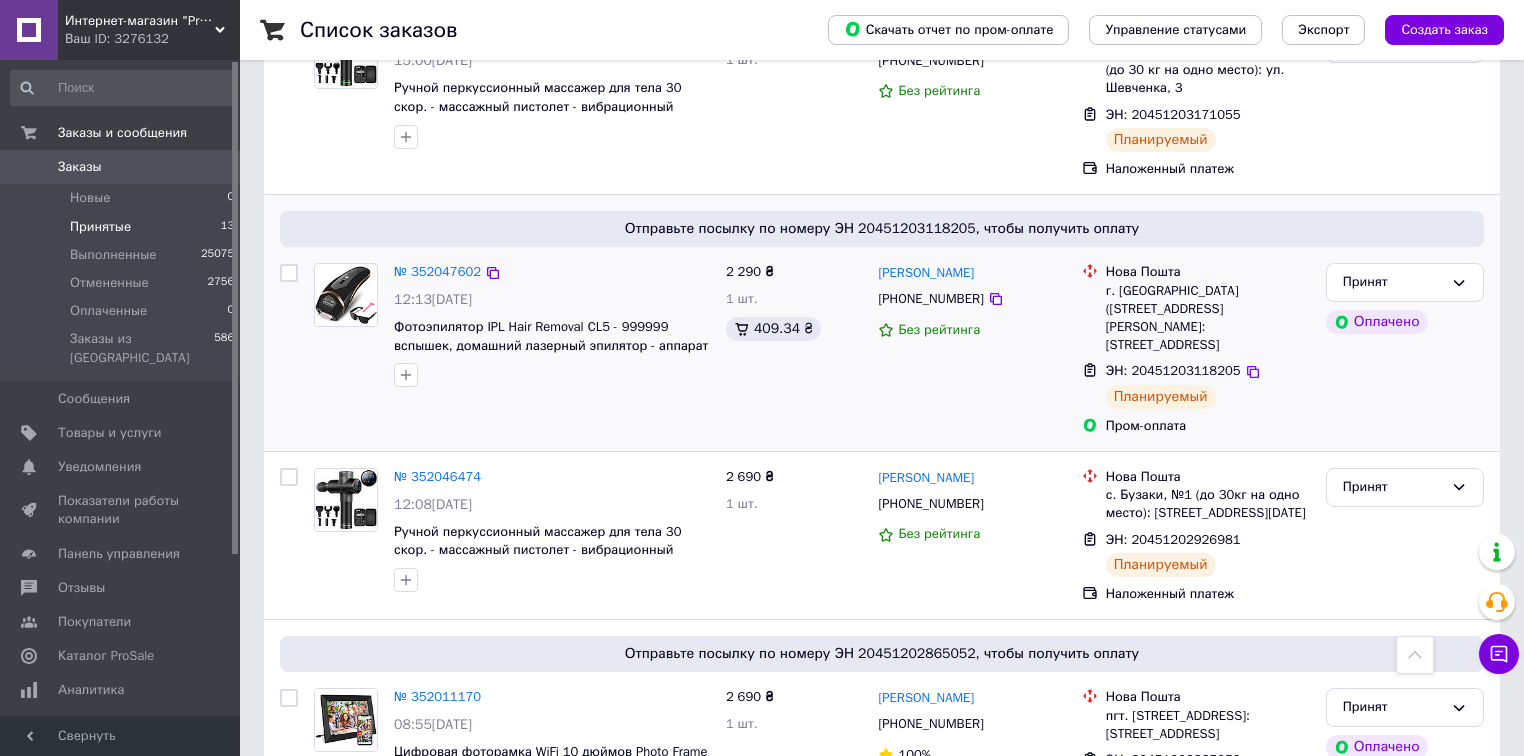 click on "№ 352047602 12:13, 10.07.2025 Фотоэпилятор IPL Hair Removal CL5 - 999999 вспышек, домашний лазерный эпилятор - аппарат для удаления волос" at bounding box center (512, 349) 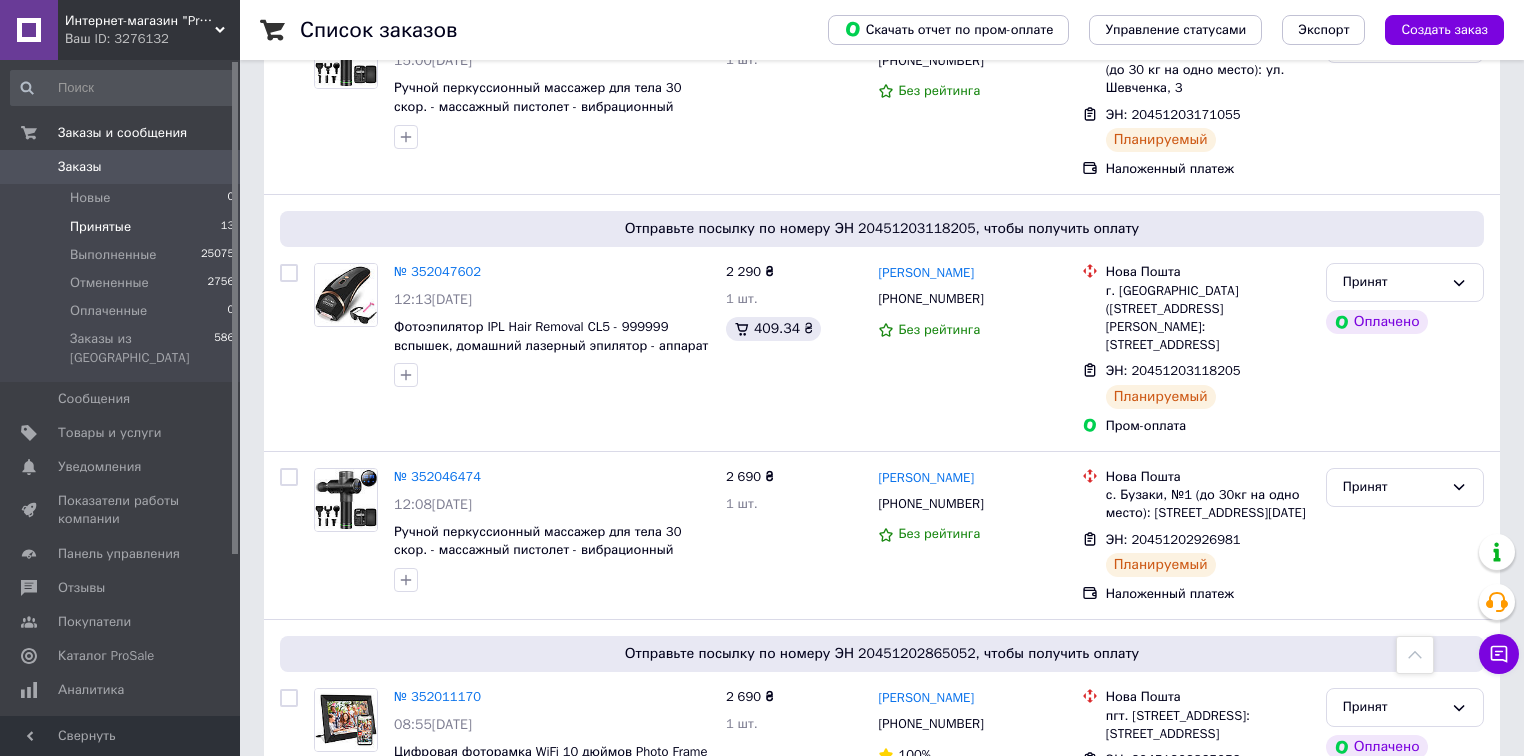 click on "Принятые 13" at bounding box center [123, 227] 